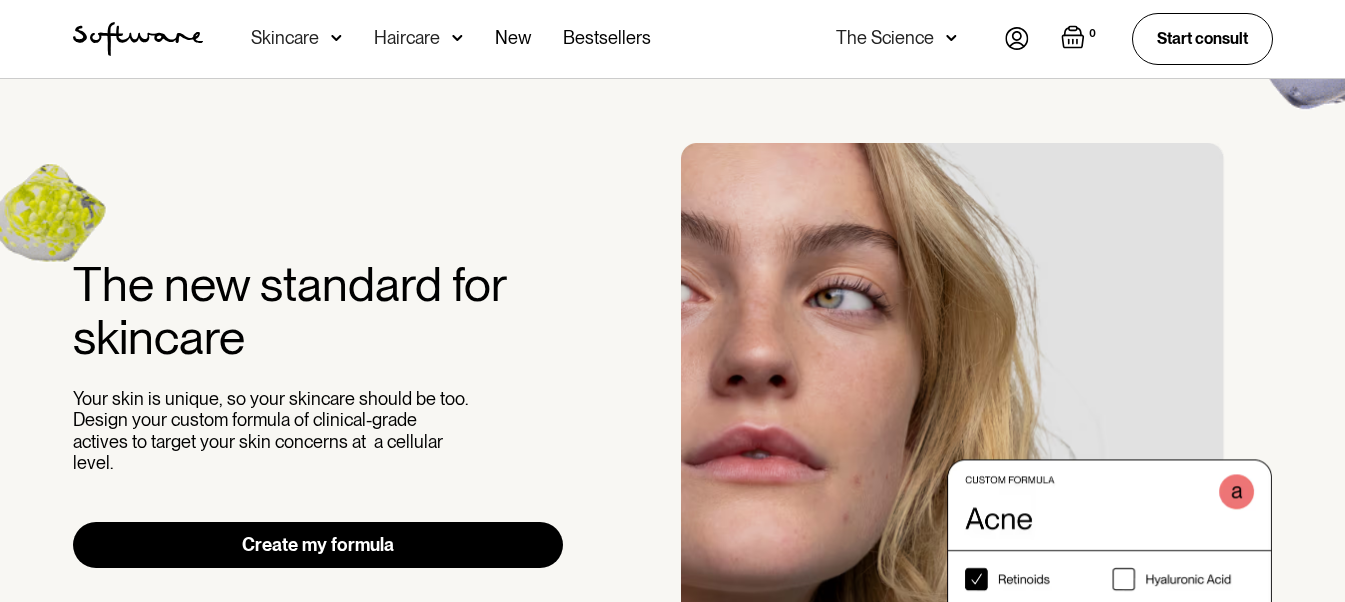 scroll, scrollTop: 0, scrollLeft: 0, axis: both 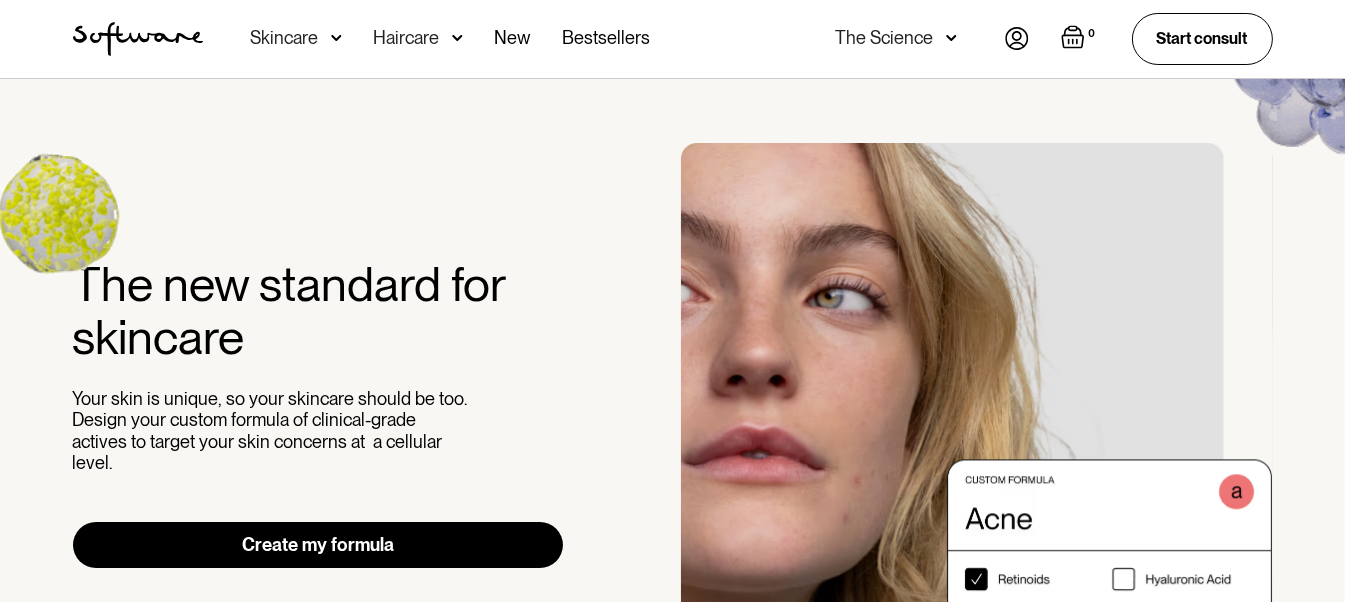 click at bounding box center (1017, 38) 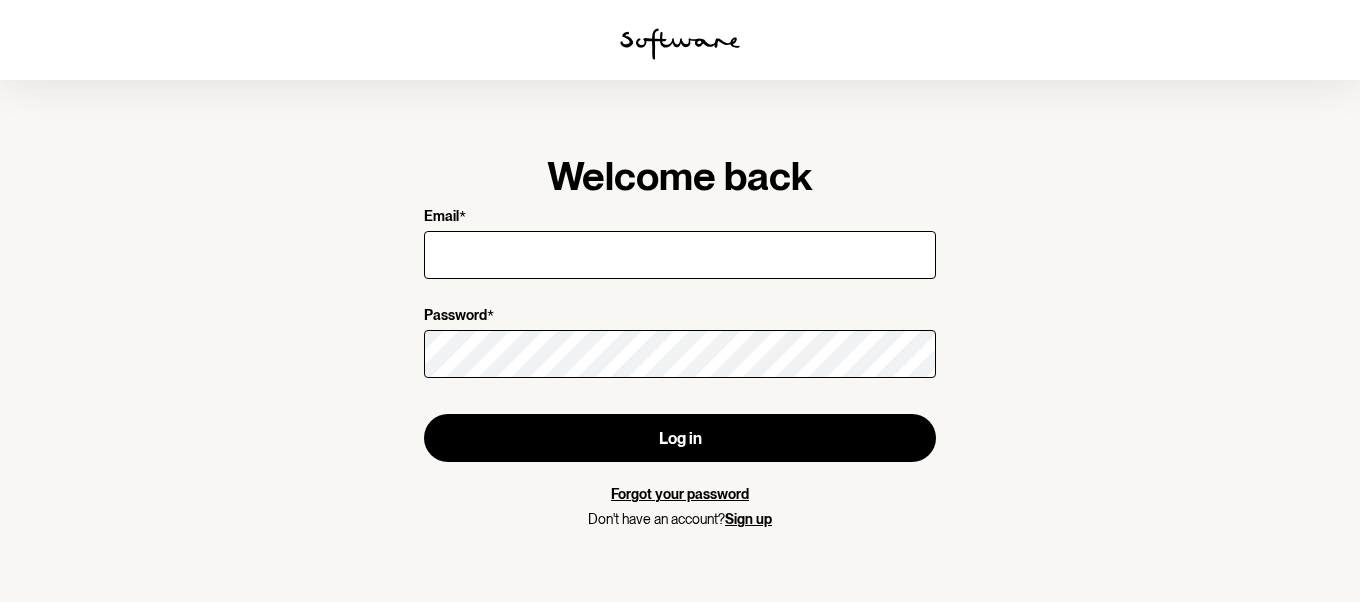 scroll, scrollTop: 0, scrollLeft: 0, axis: both 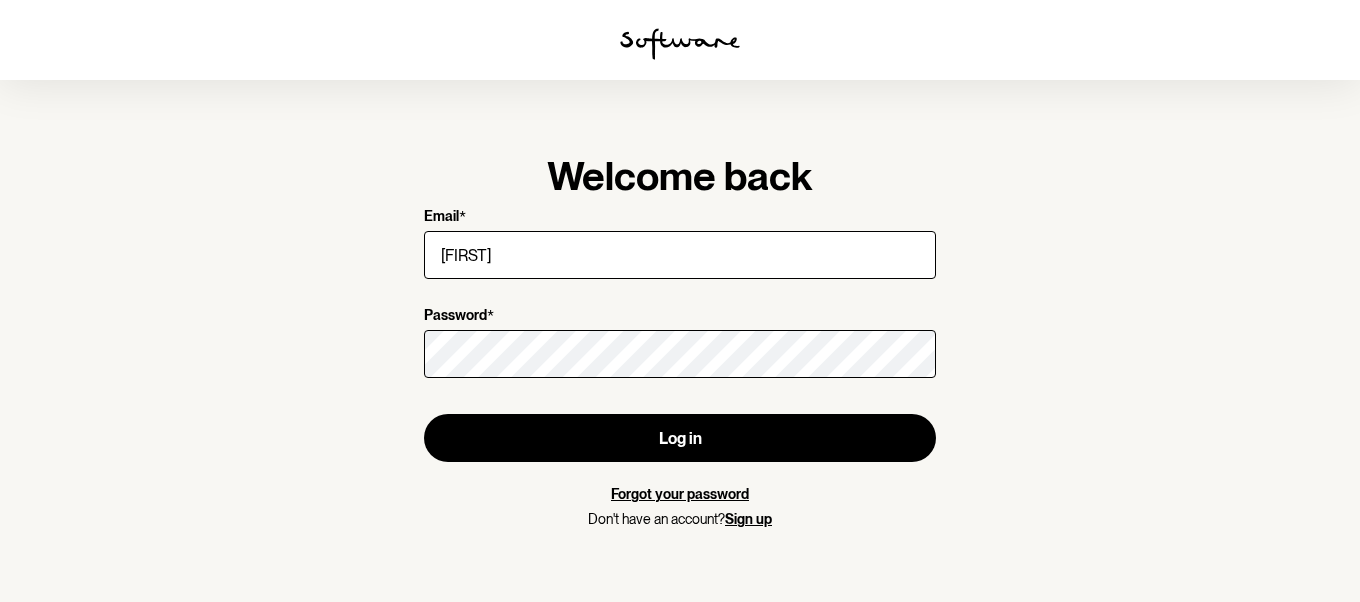 type on "vaibhaviayu1011@gmail.com" 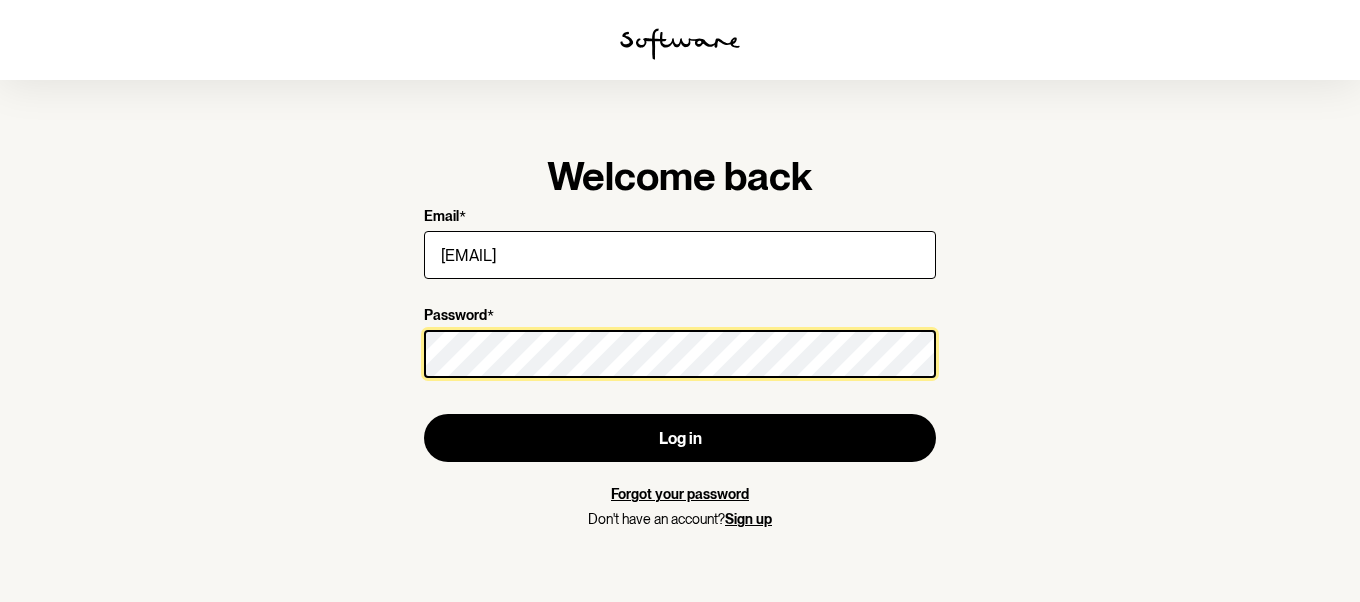 click on "Log in" at bounding box center (680, 438) 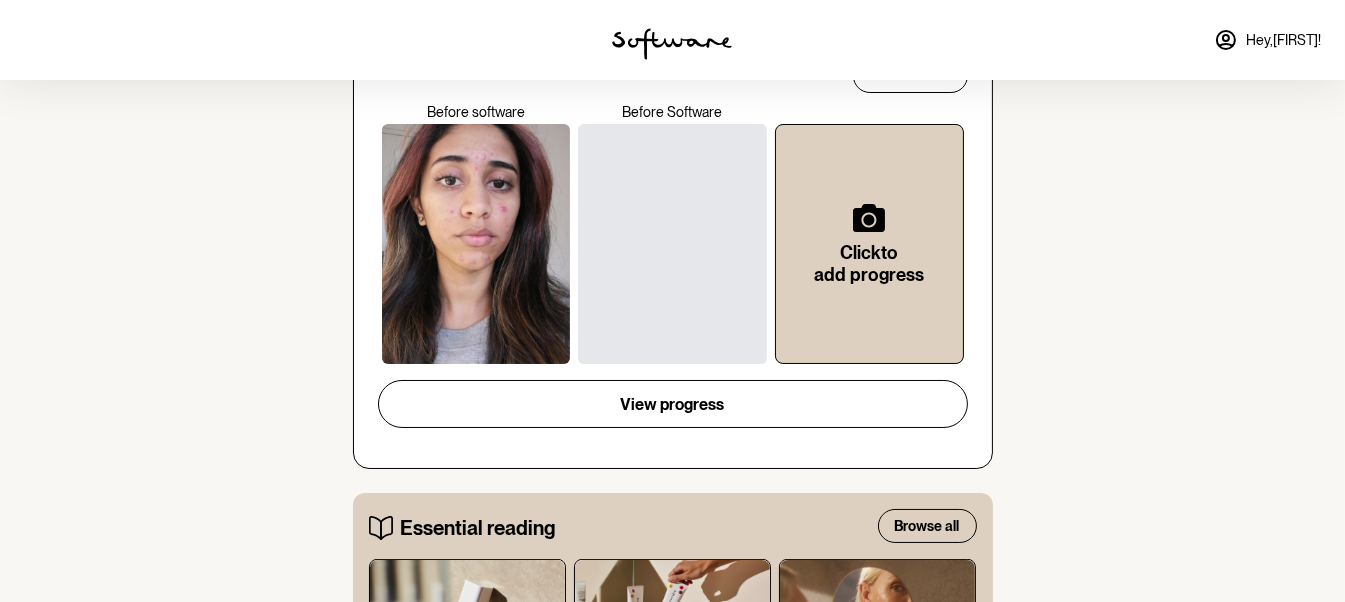 scroll, scrollTop: 0, scrollLeft: 0, axis: both 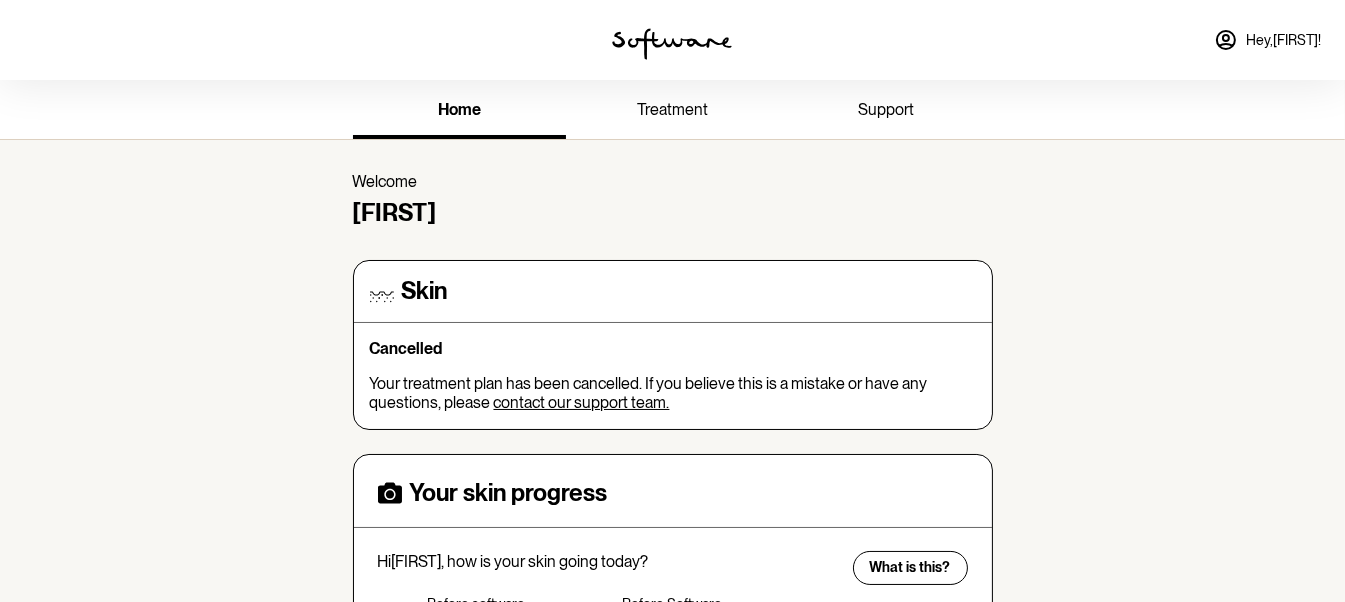 click 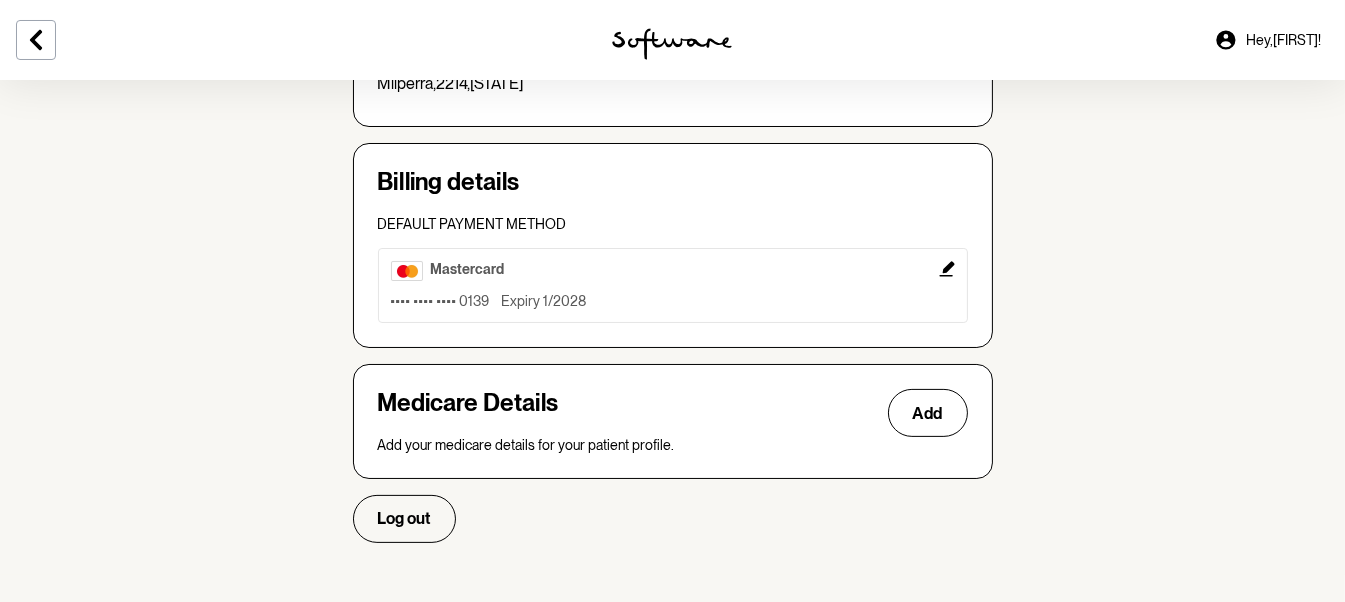 scroll, scrollTop: 615, scrollLeft: 0, axis: vertical 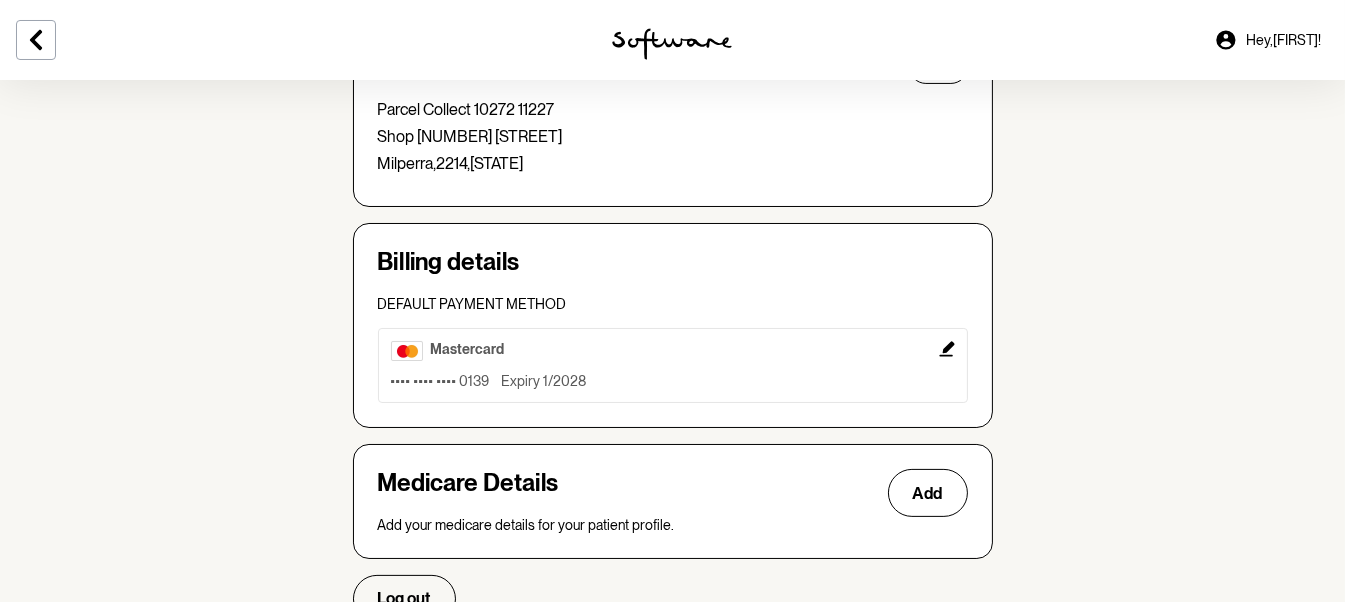 click 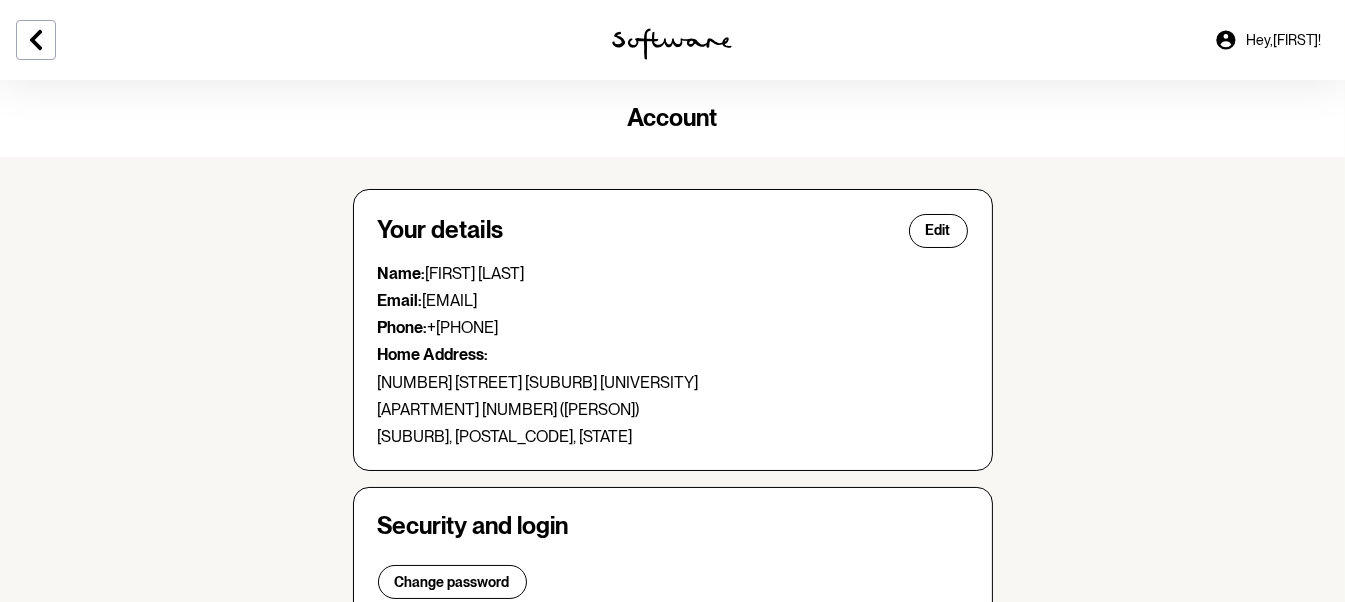scroll, scrollTop: 0, scrollLeft: 0, axis: both 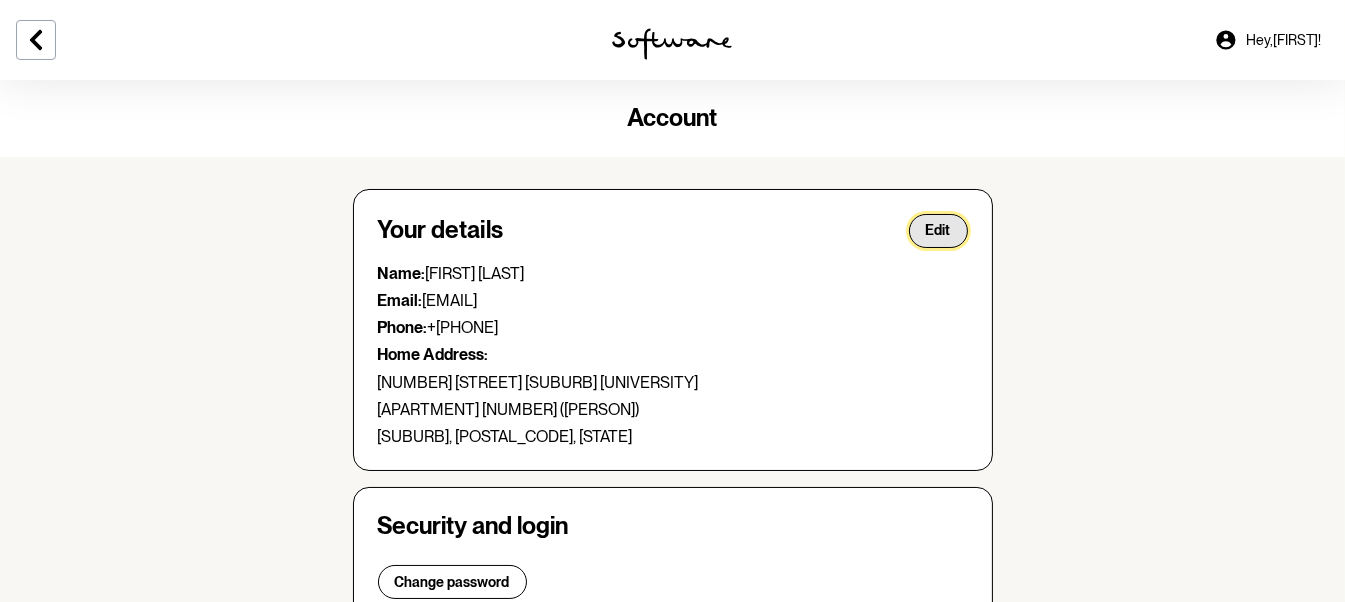 click on "Edit" at bounding box center [938, 230] 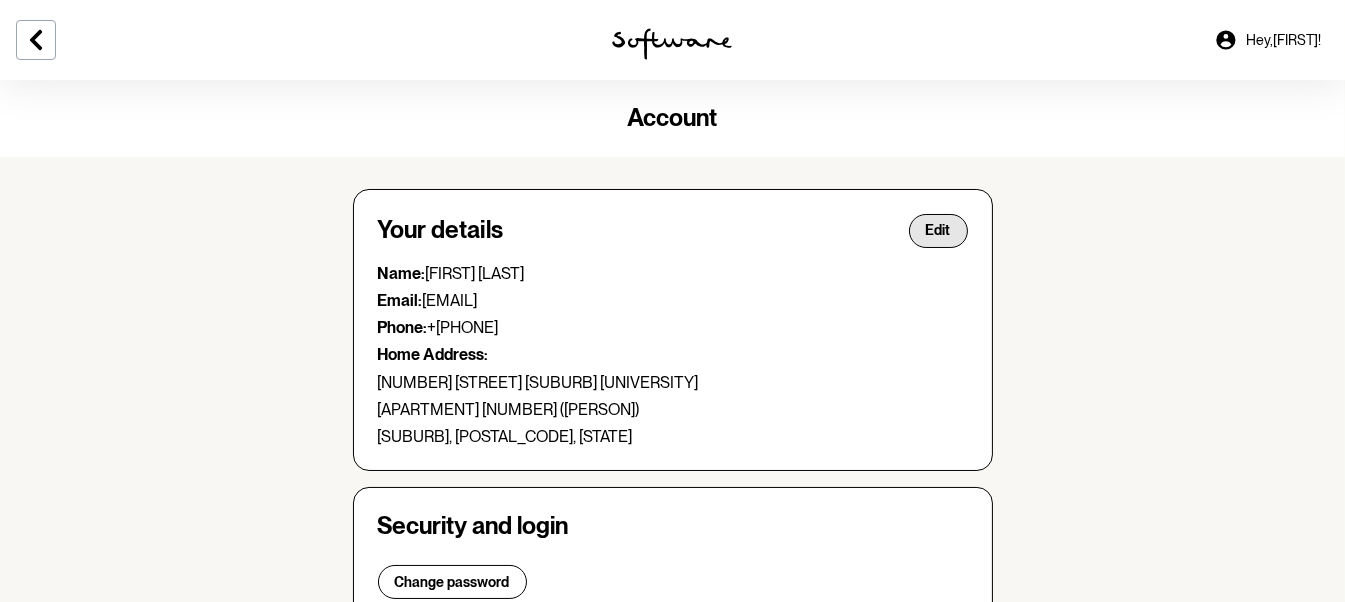 select on "NSW" 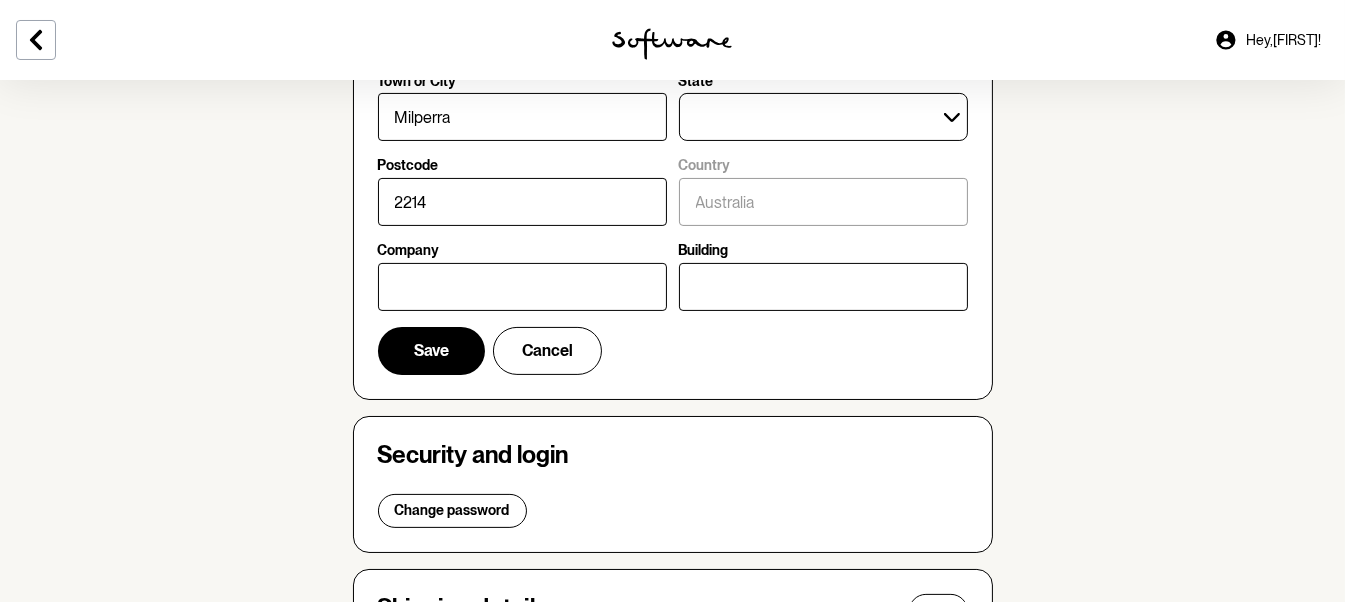 scroll, scrollTop: 605, scrollLeft: 0, axis: vertical 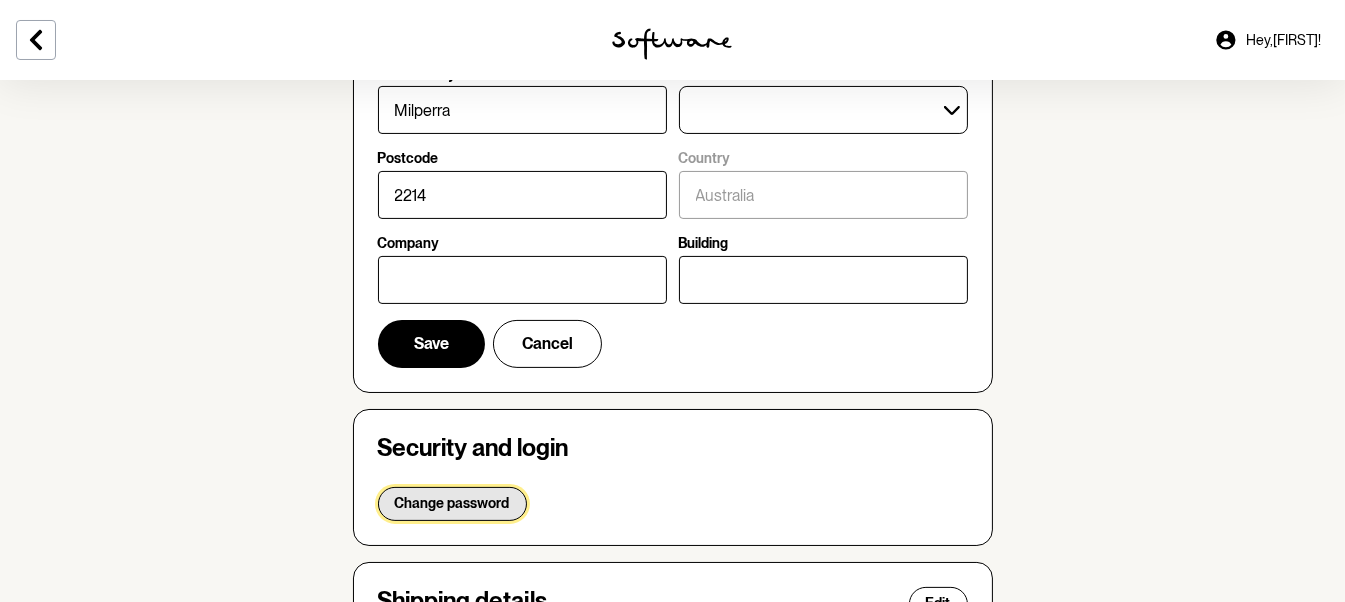 click on "Change password" at bounding box center [452, 504] 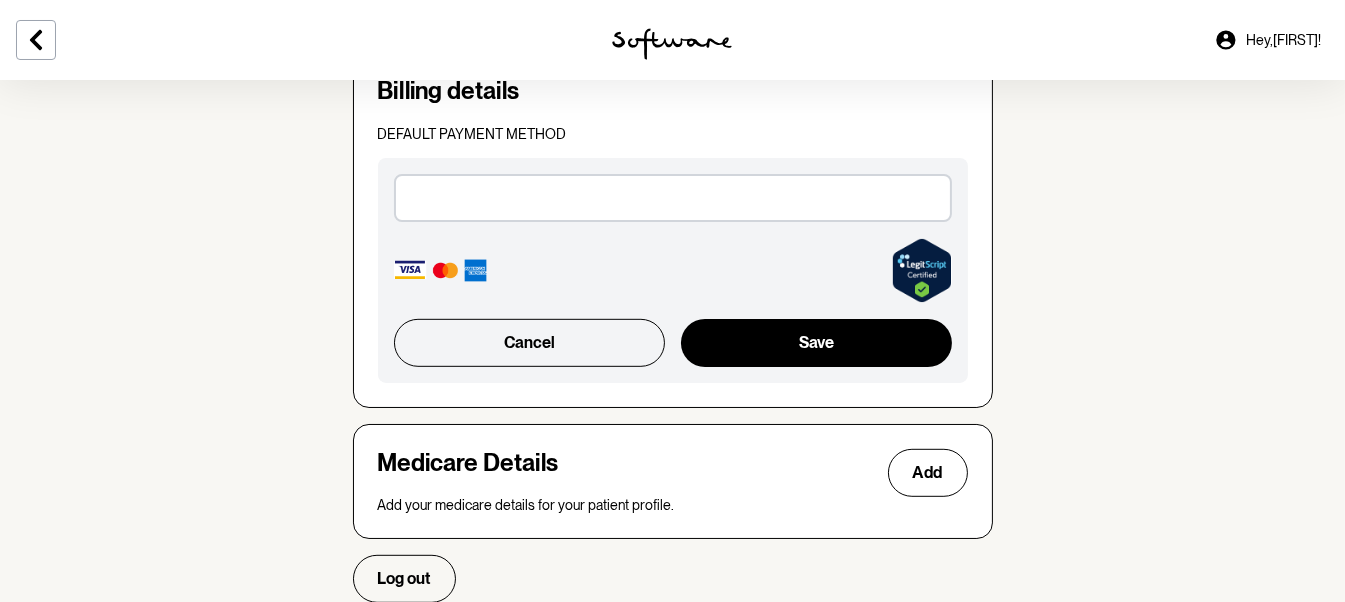 scroll, scrollTop: 1548, scrollLeft: 0, axis: vertical 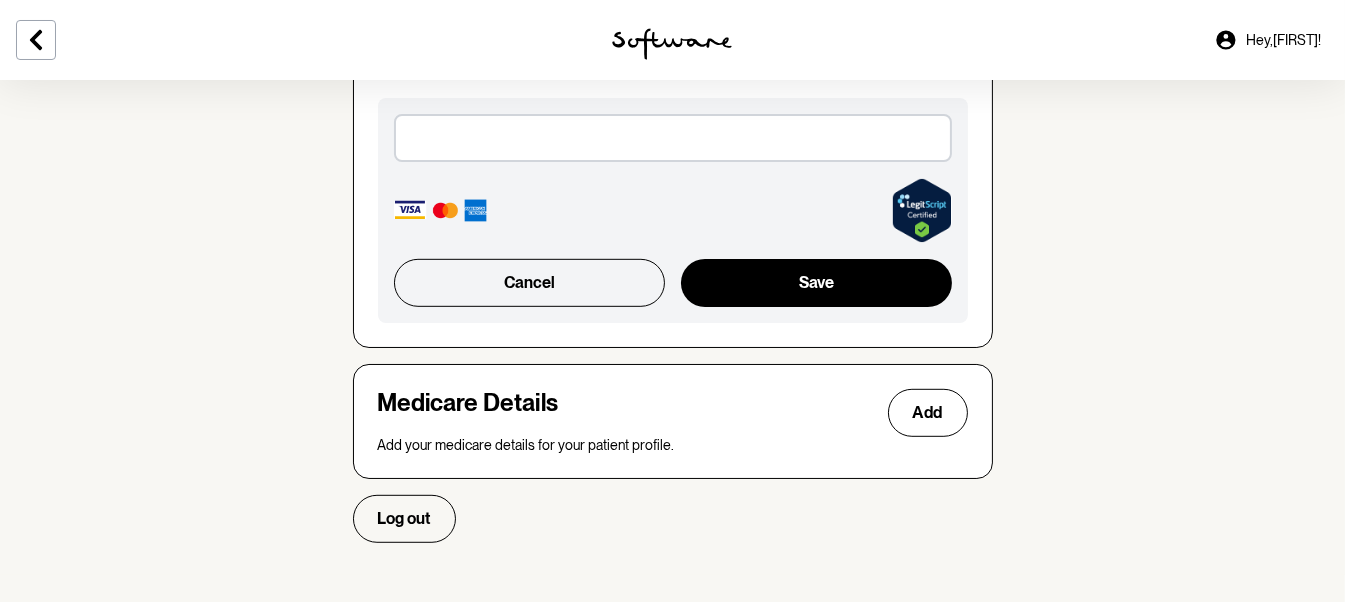 click at bounding box center (673, 138) 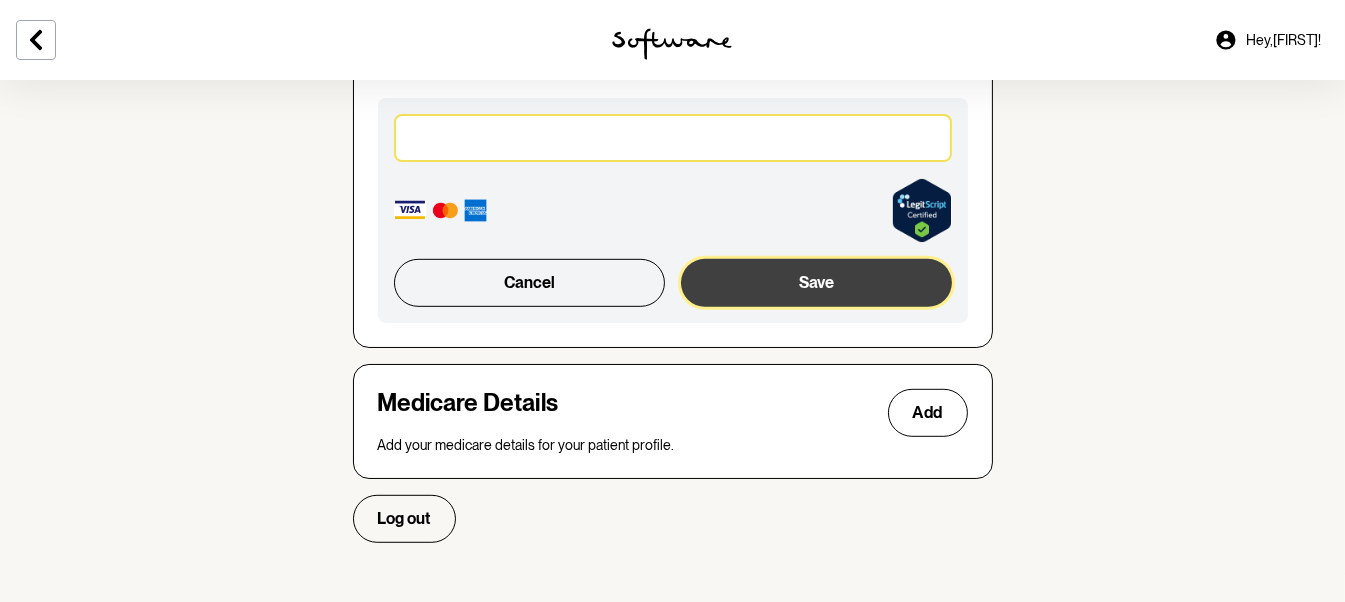 click on "Save" at bounding box center (816, 283) 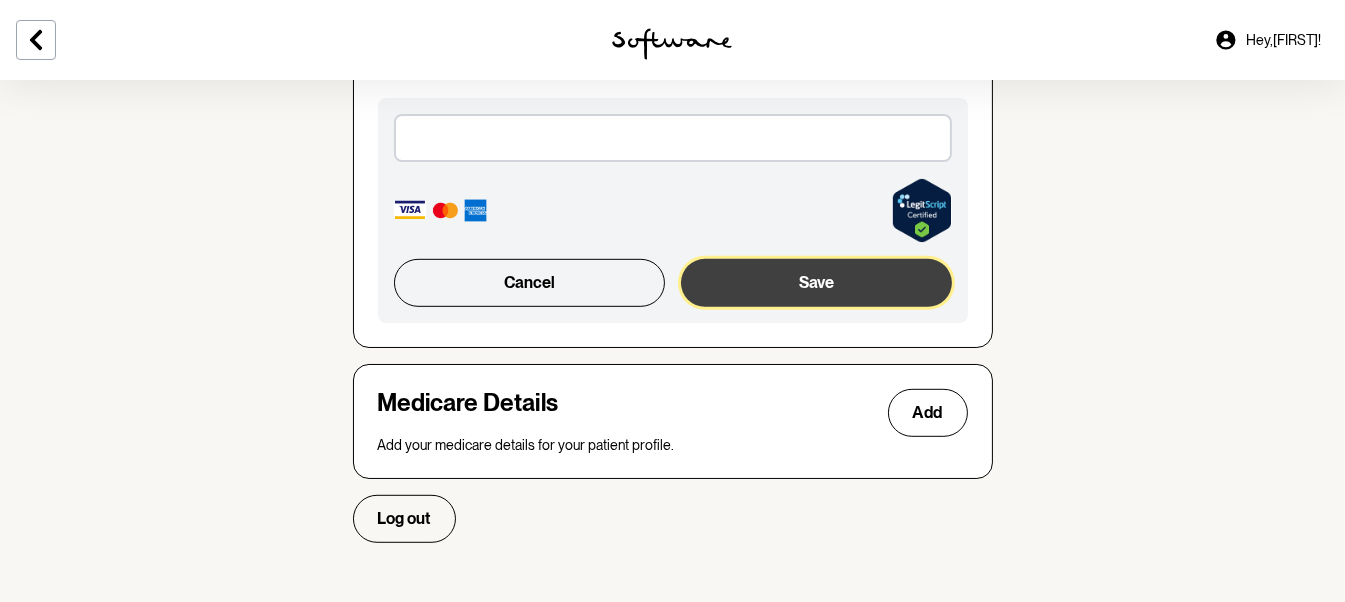 click on "Save" at bounding box center [816, 283] 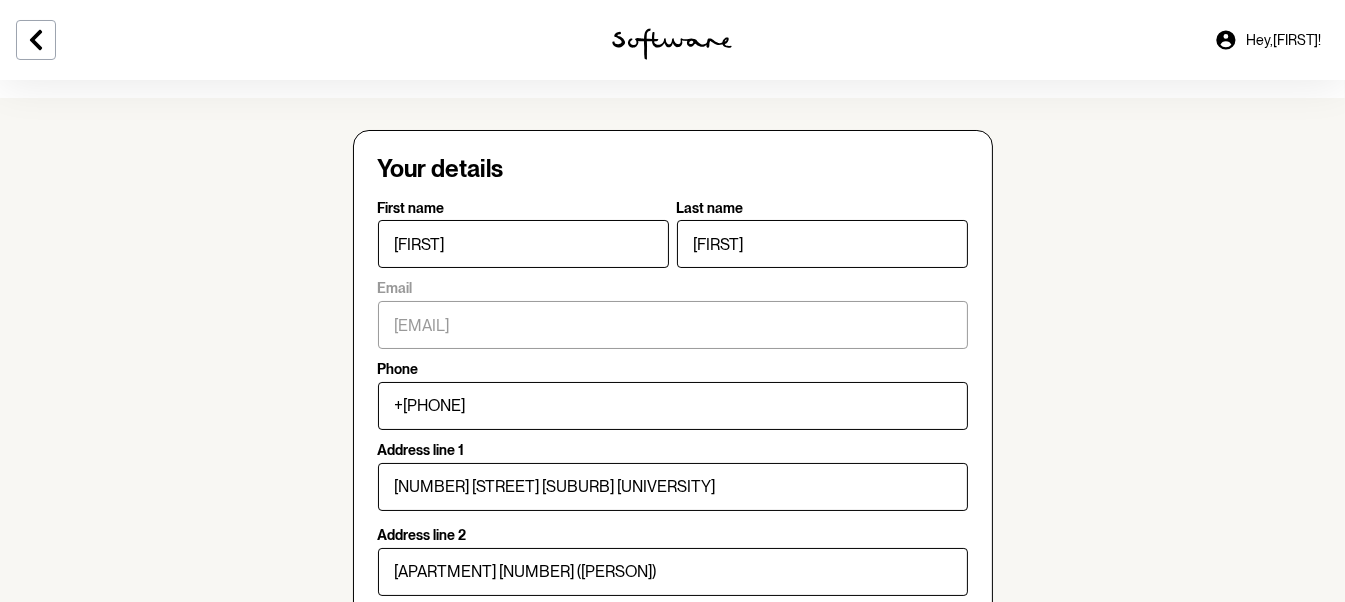 scroll, scrollTop: 0, scrollLeft: 0, axis: both 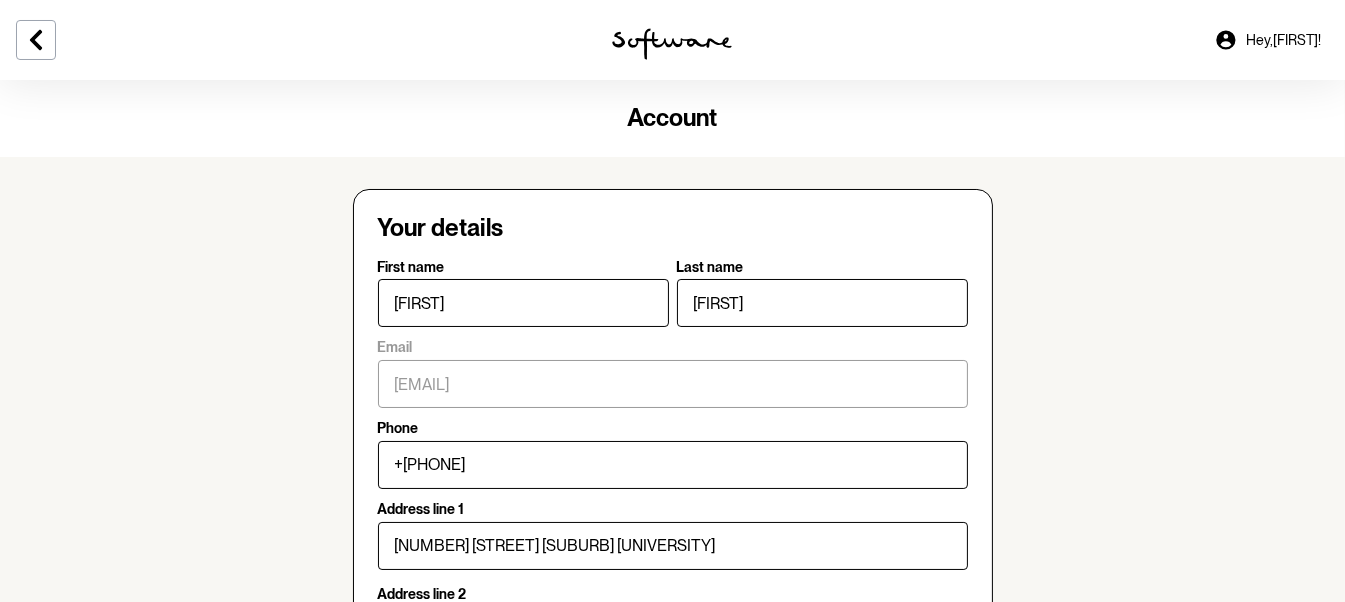 click on "Hey,  Ayushi !" at bounding box center [1267, 40] 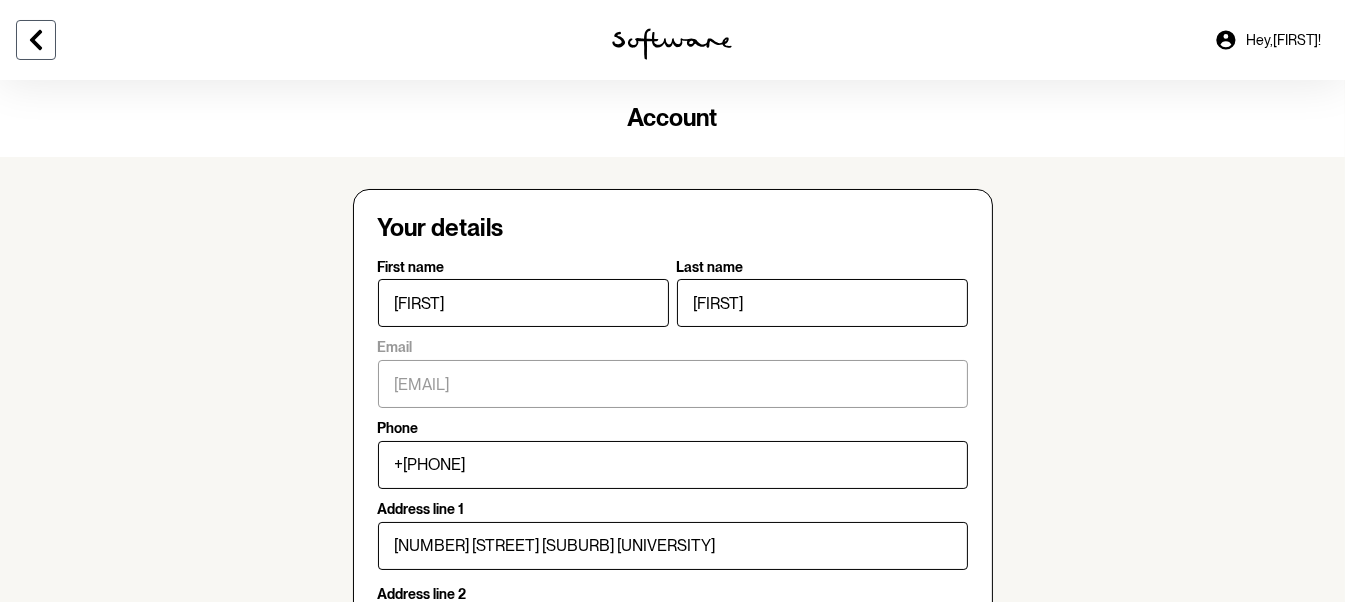 click 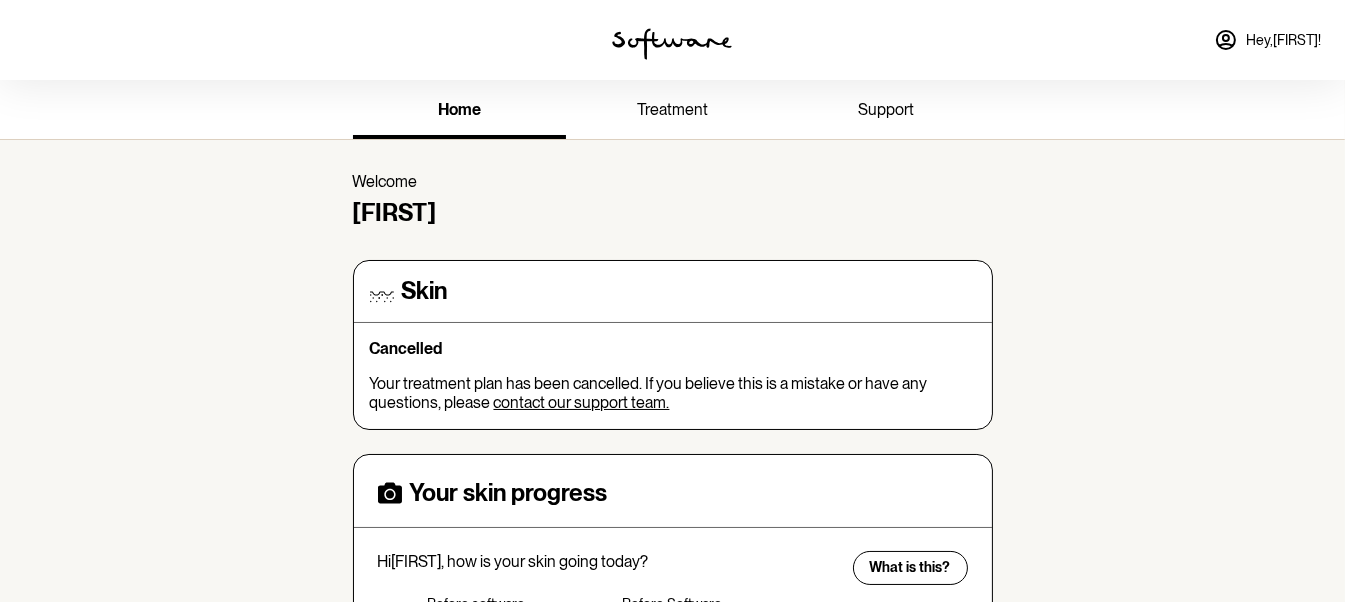 click on "support" at bounding box center (886, 109) 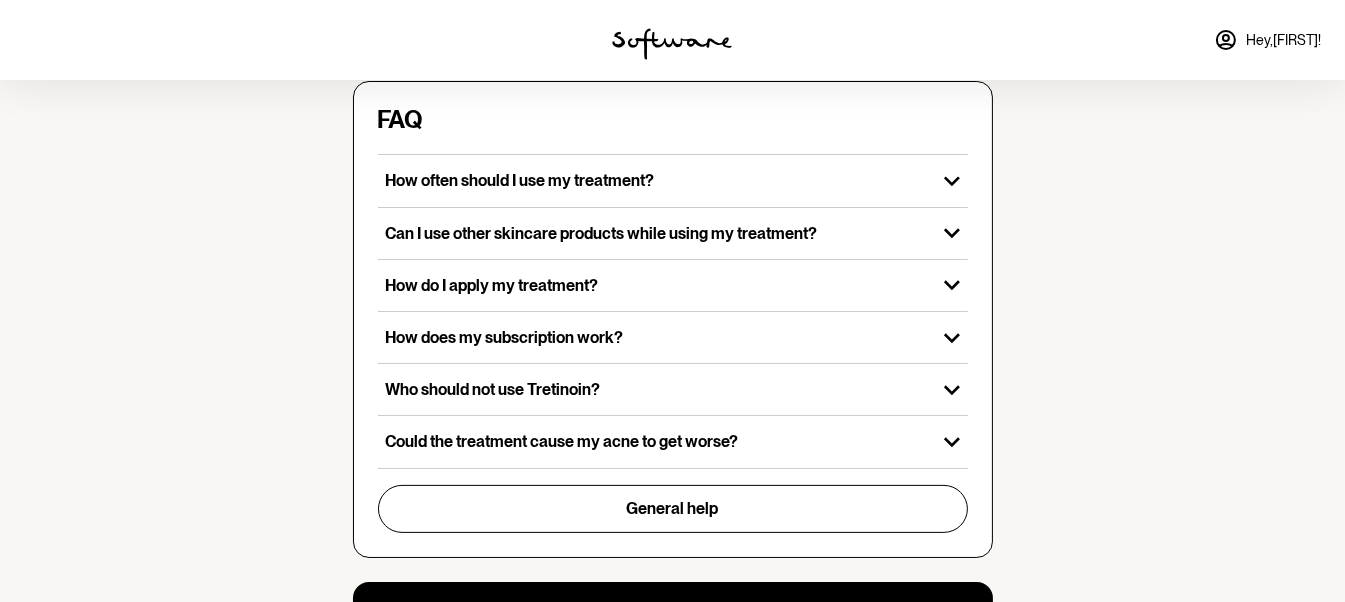 scroll, scrollTop: 641, scrollLeft: 0, axis: vertical 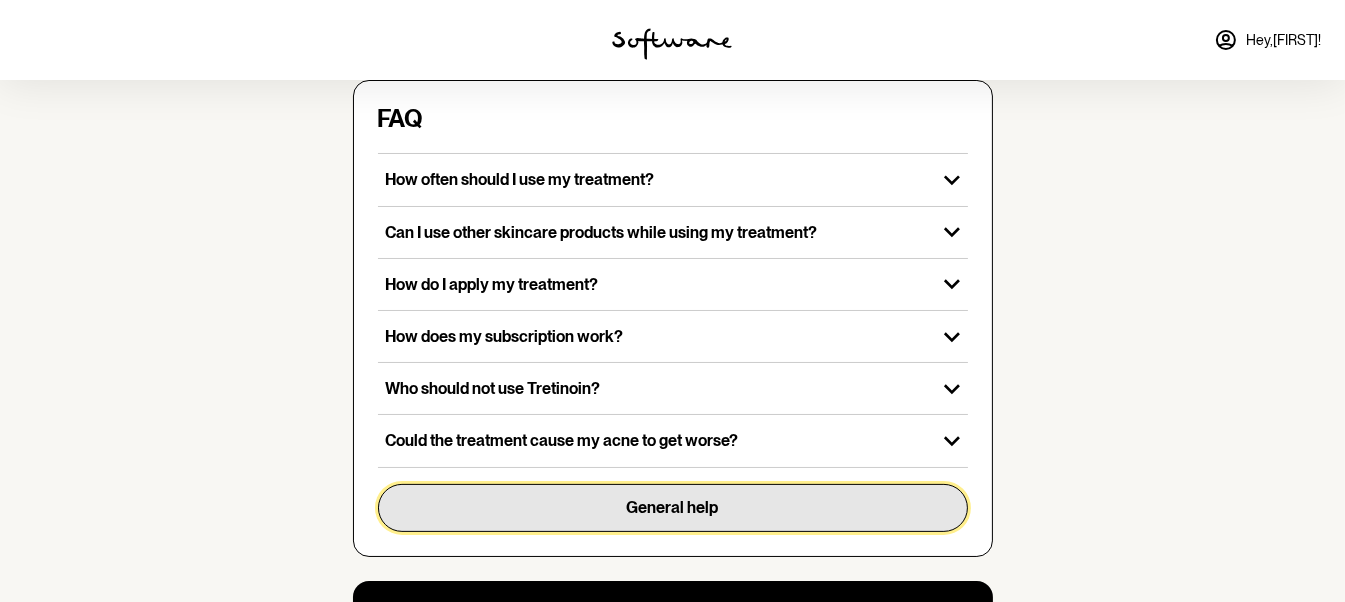 click on "General help" at bounding box center [673, 507] 